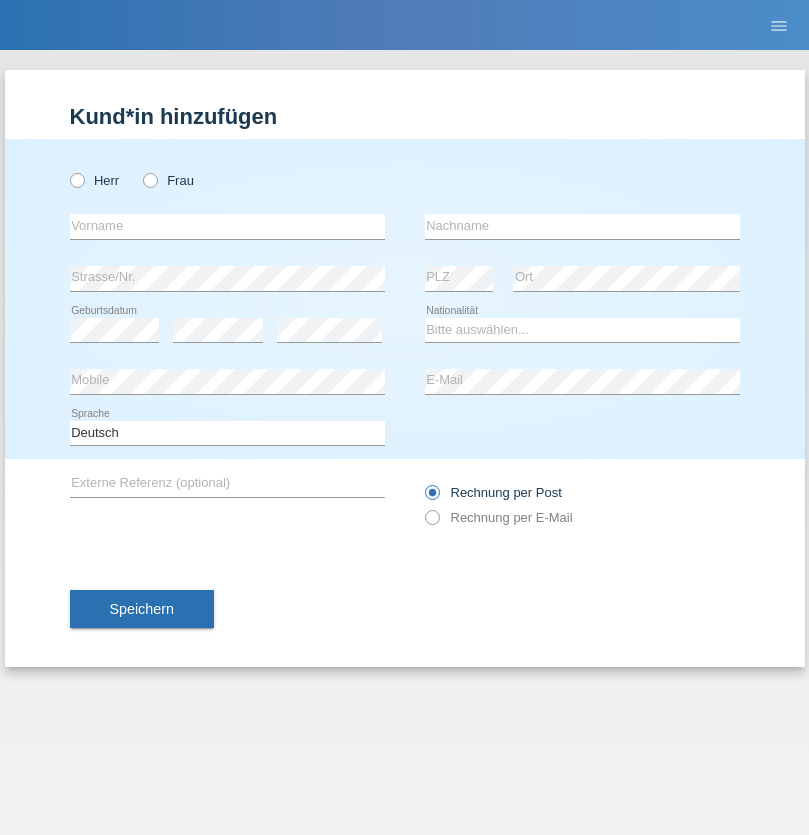 scroll, scrollTop: 0, scrollLeft: 0, axis: both 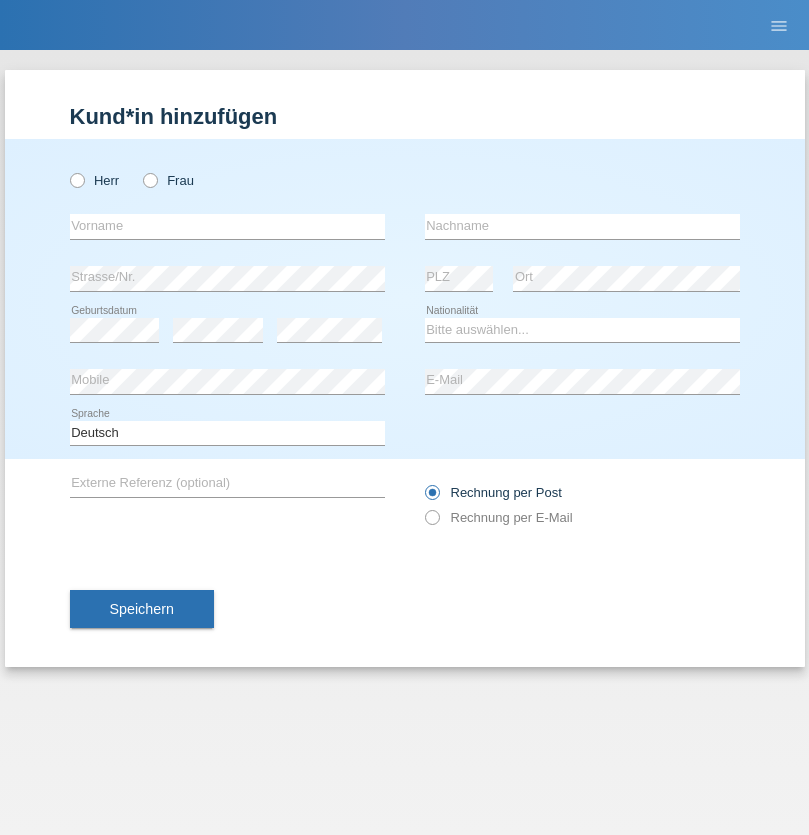 radio on "true" 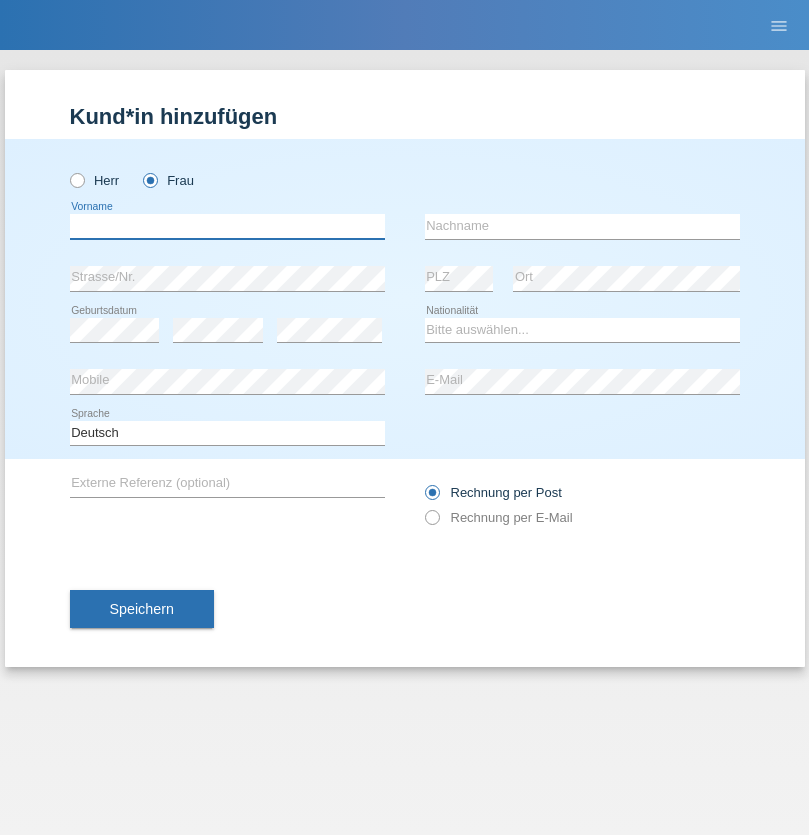 click at bounding box center (227, 226) 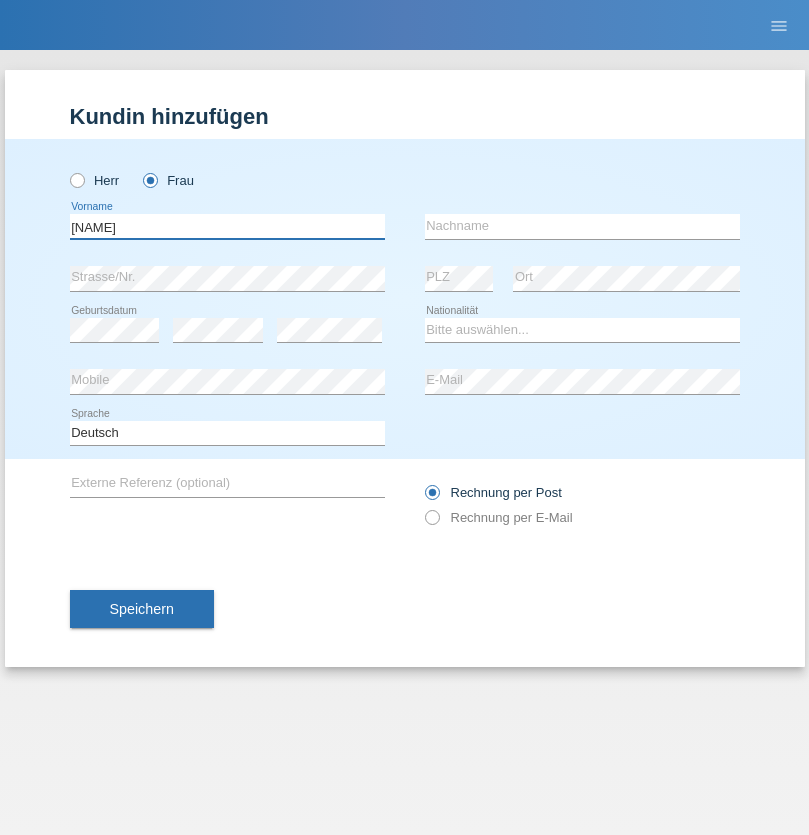 type on "Michellod" 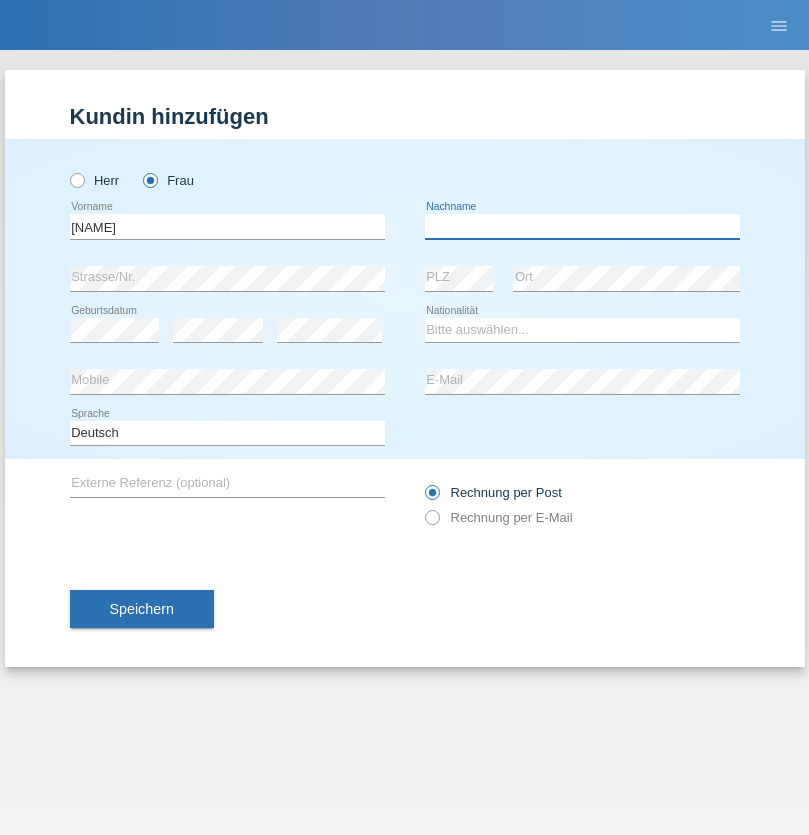 click at bounding box center (582, 226) 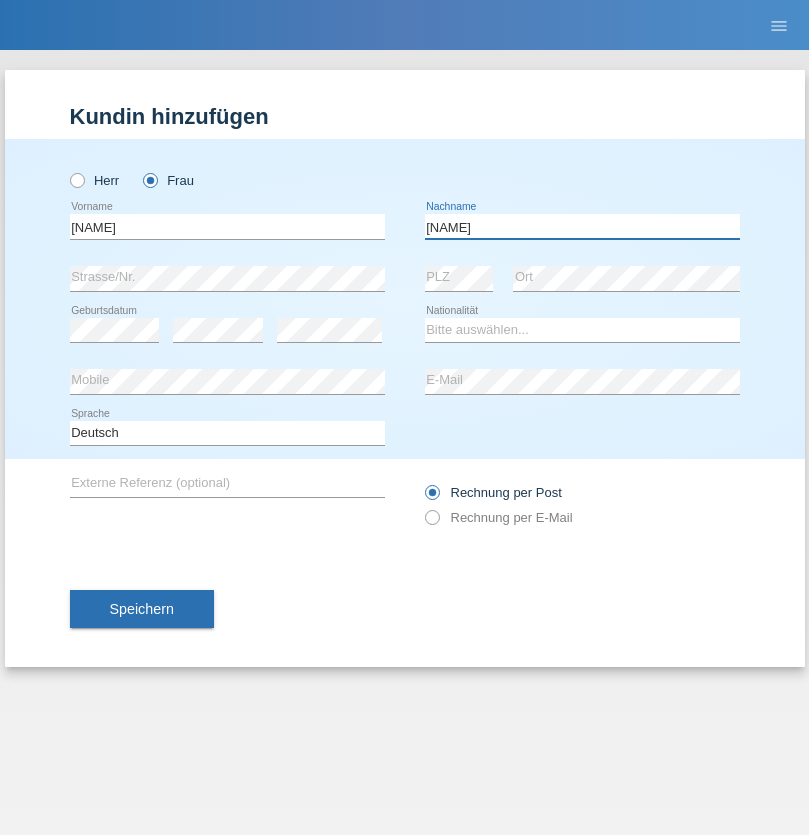 type on "Michellod" 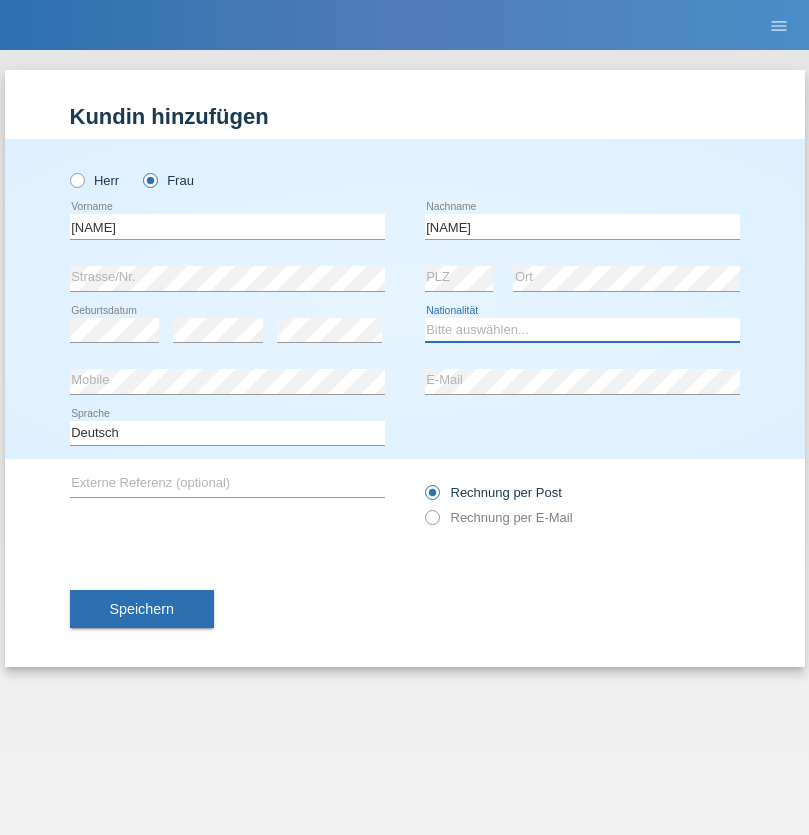 select on "CH" 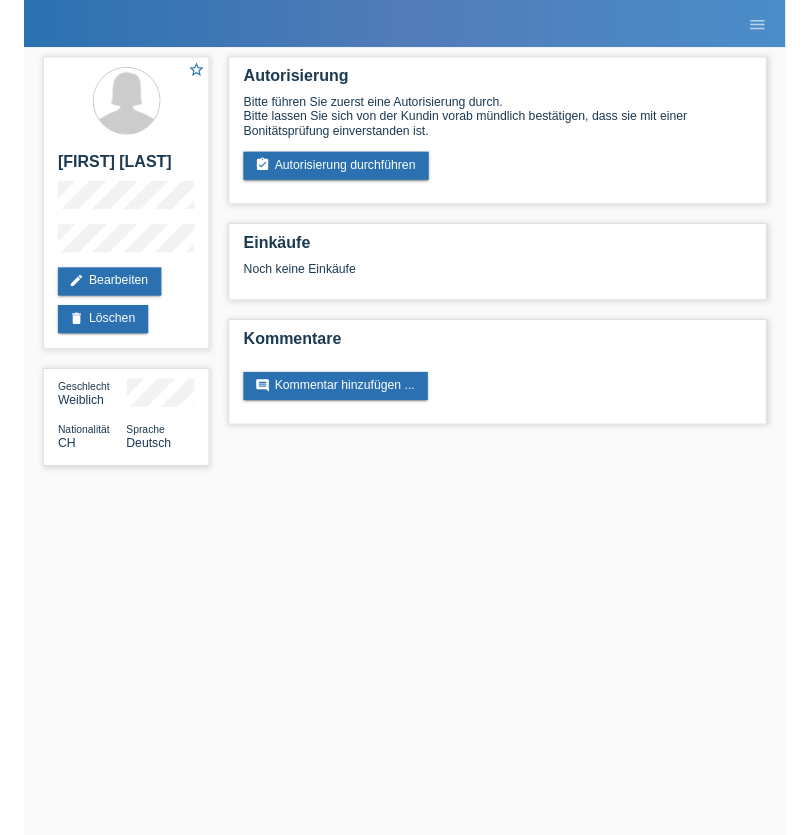 scroll, scrollTop: 0, scrollLeft: 0, axis: both 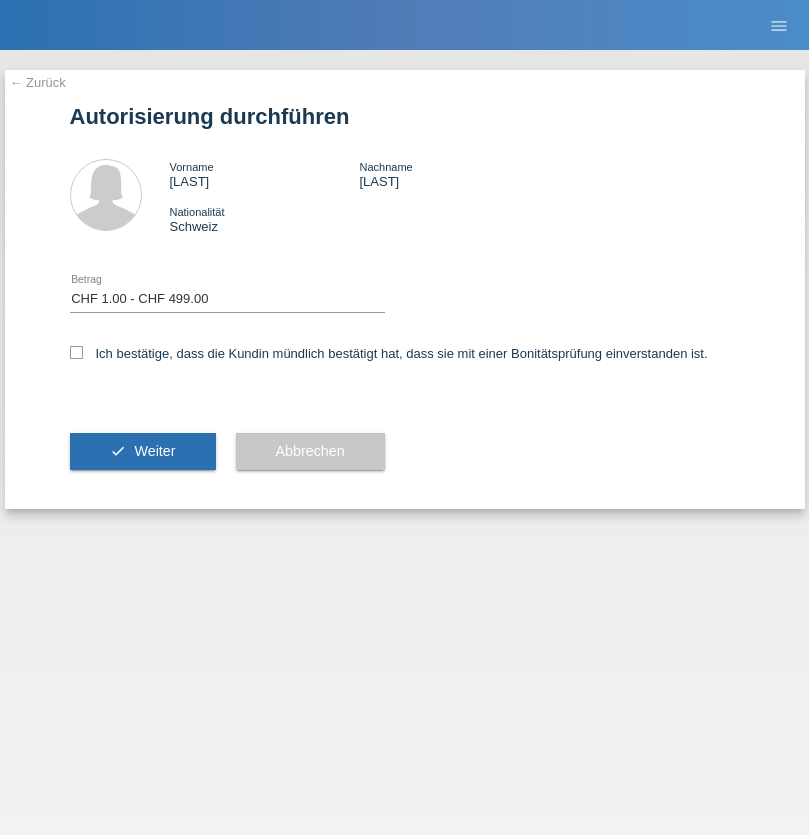 select on "1" 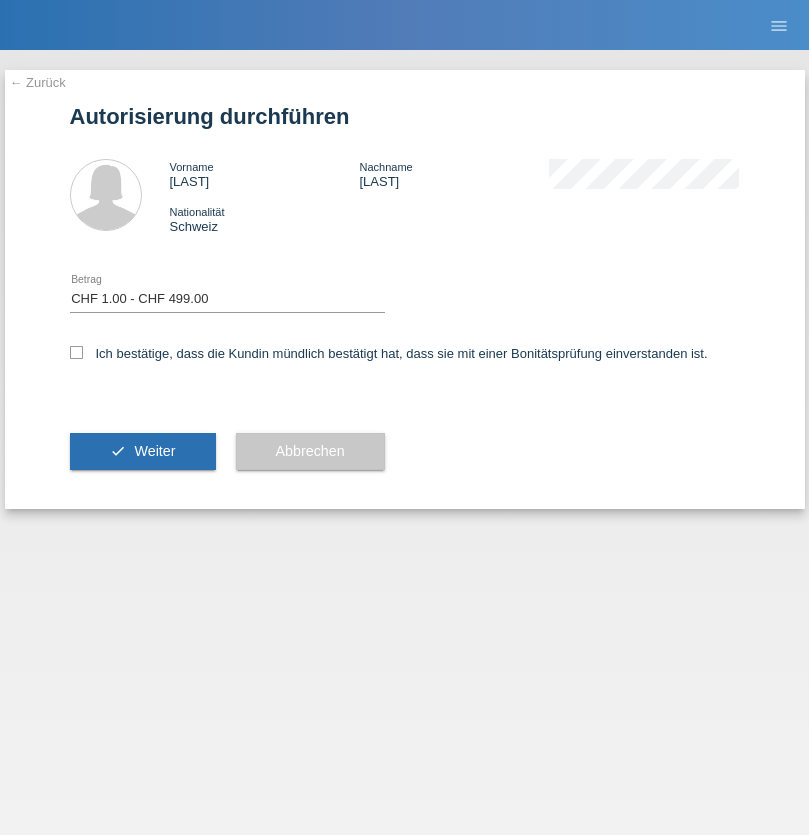 checkbox on "true" 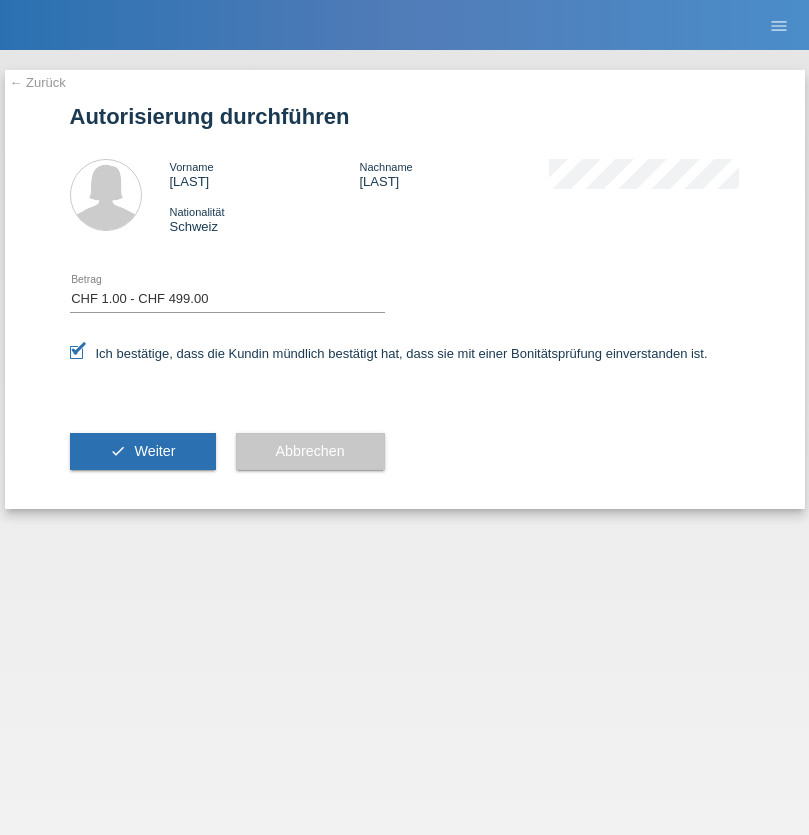 scroll, scrollTop: 0, scrollLeft: 0, axis: both 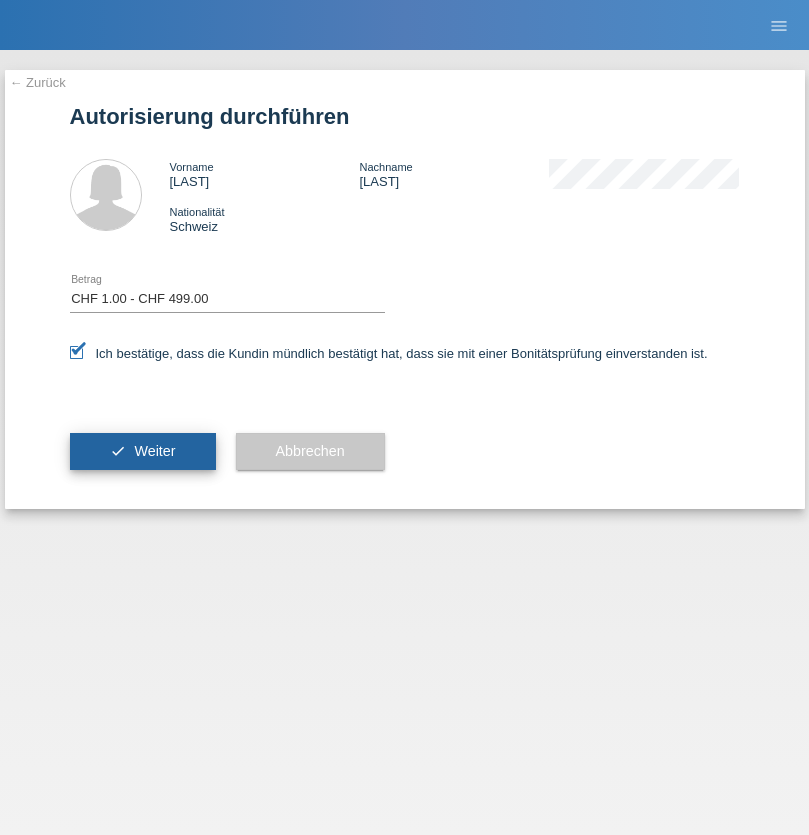 click on "Weiter" at bounding box center (154, 451) 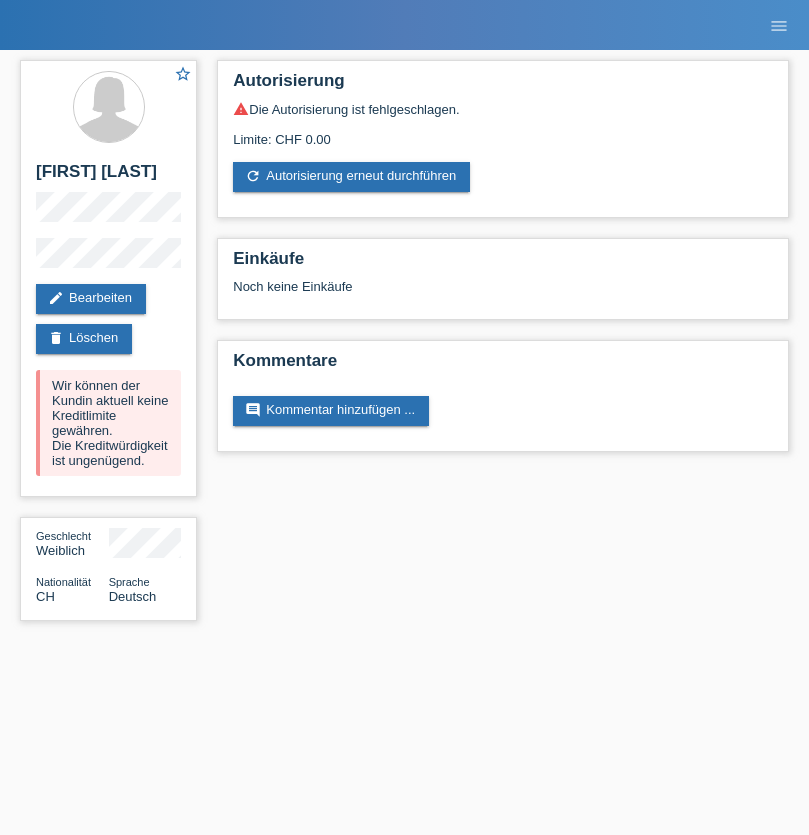scroll, scrollTop: 0, scrollLeft: 0, axis: both 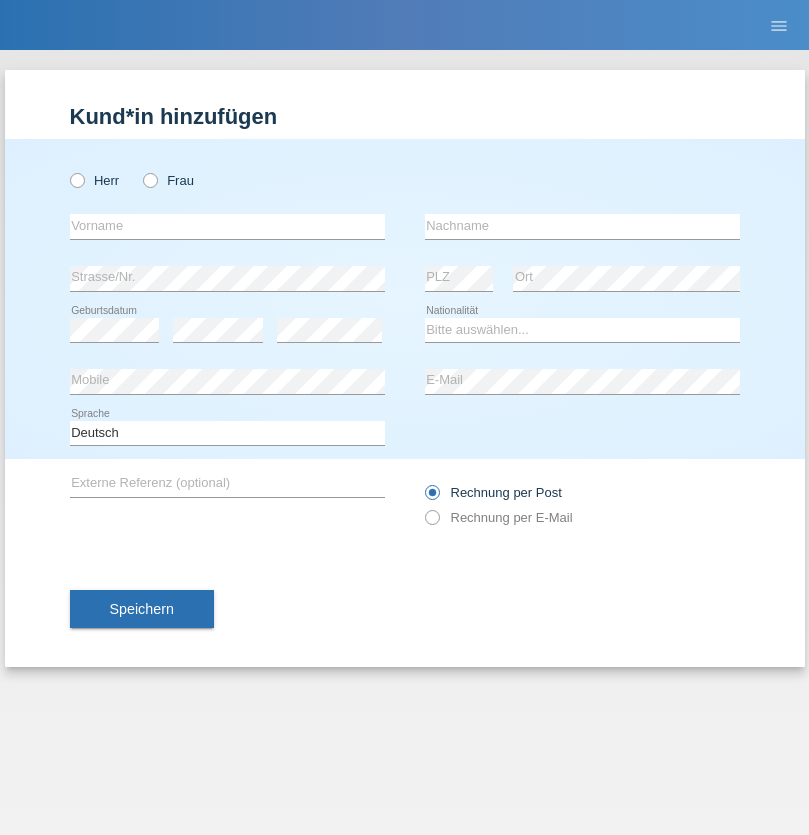 radio on "true" 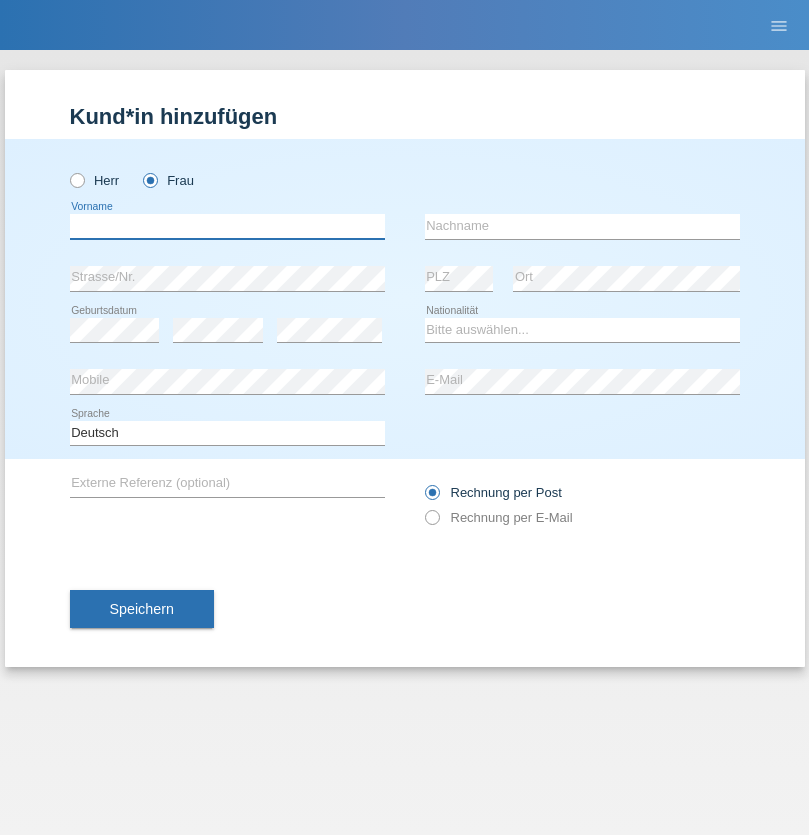 click at bounding box center [227, 226] 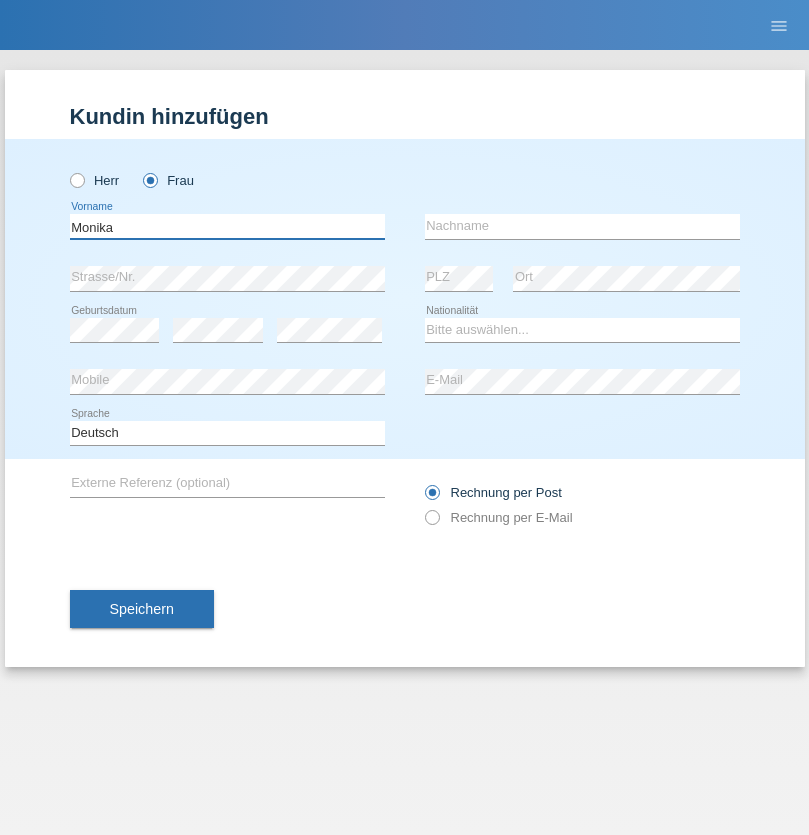 type on "Monika" 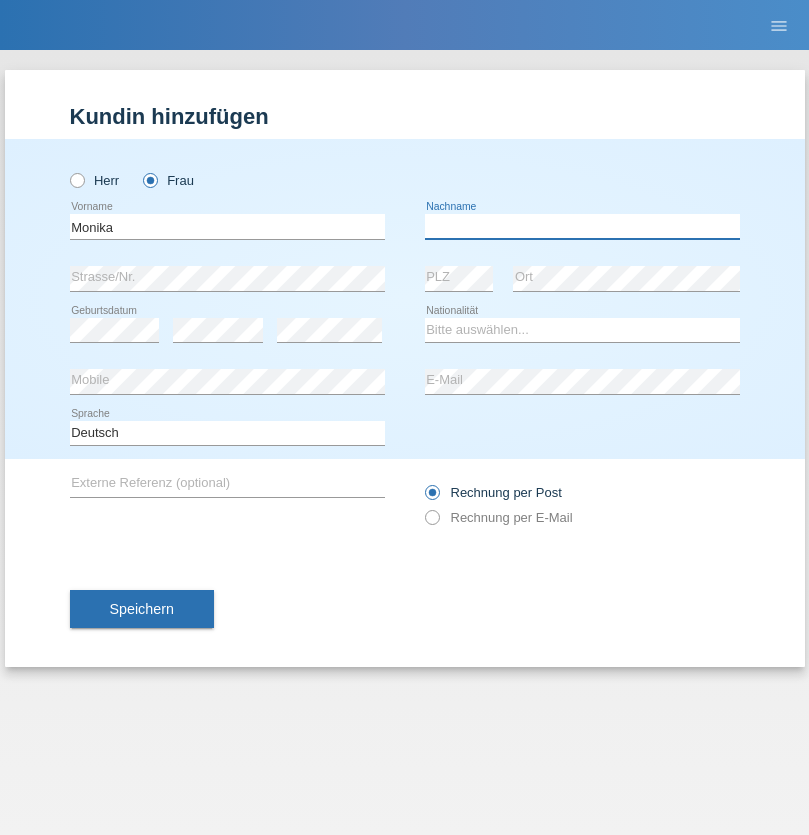 click at bounding box center [582, 226] 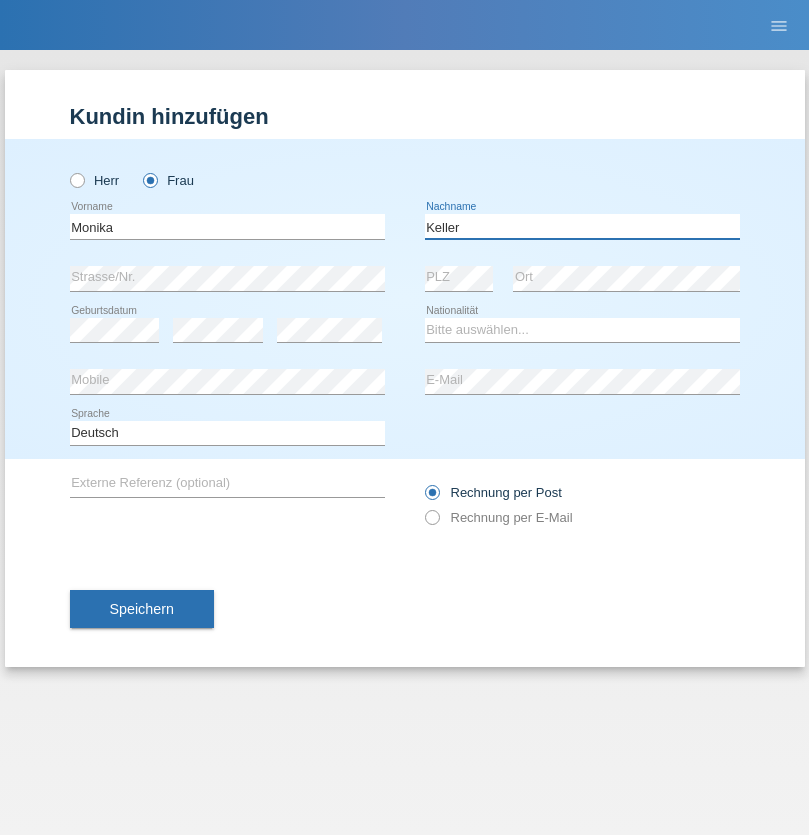 type on "Keller" 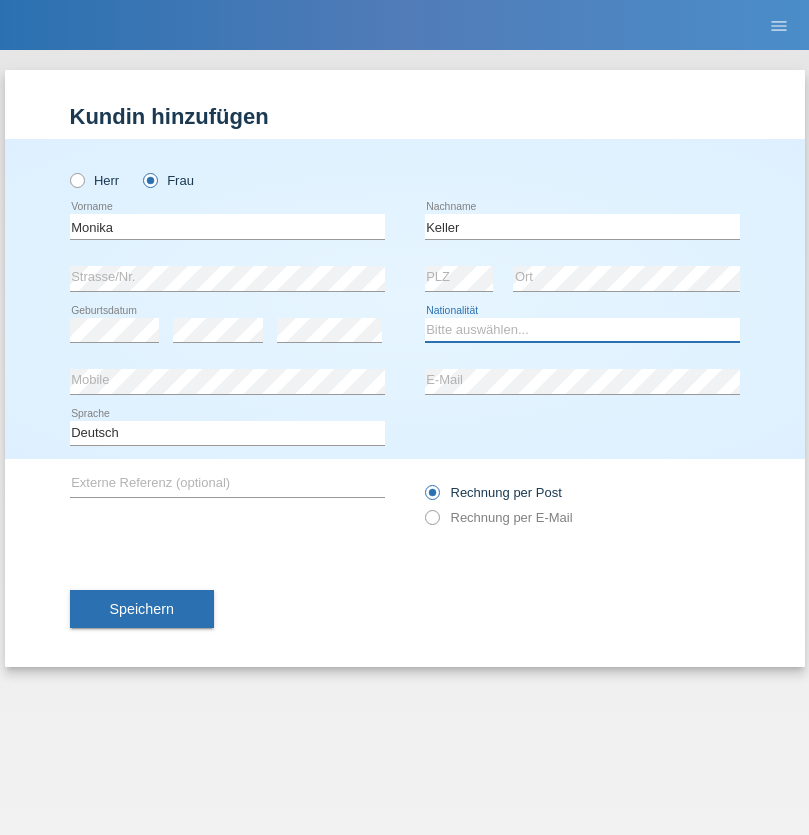 select on "CH" 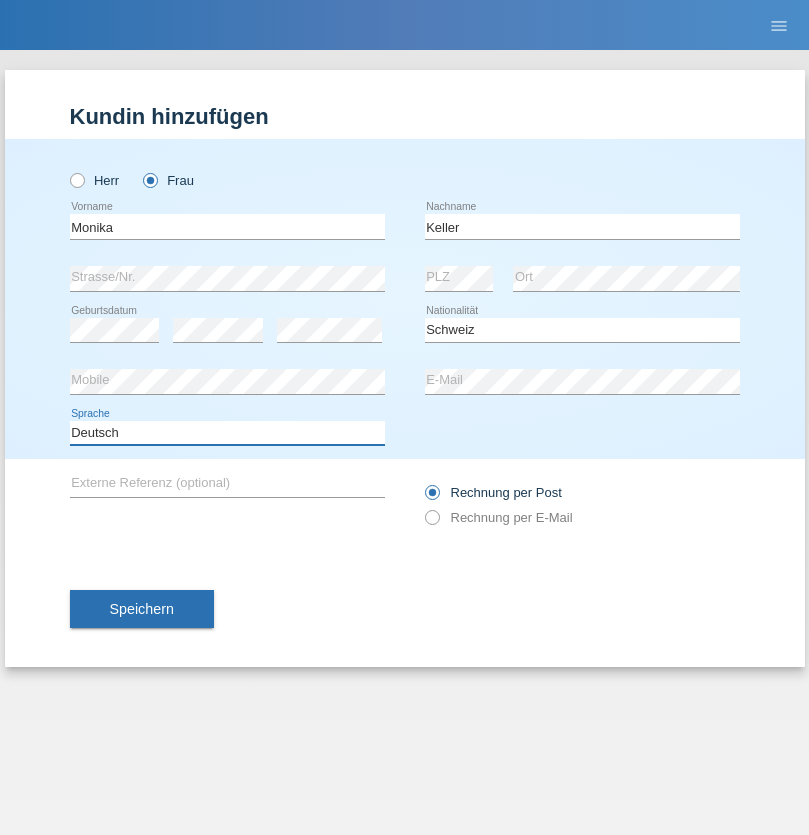 select on "en" 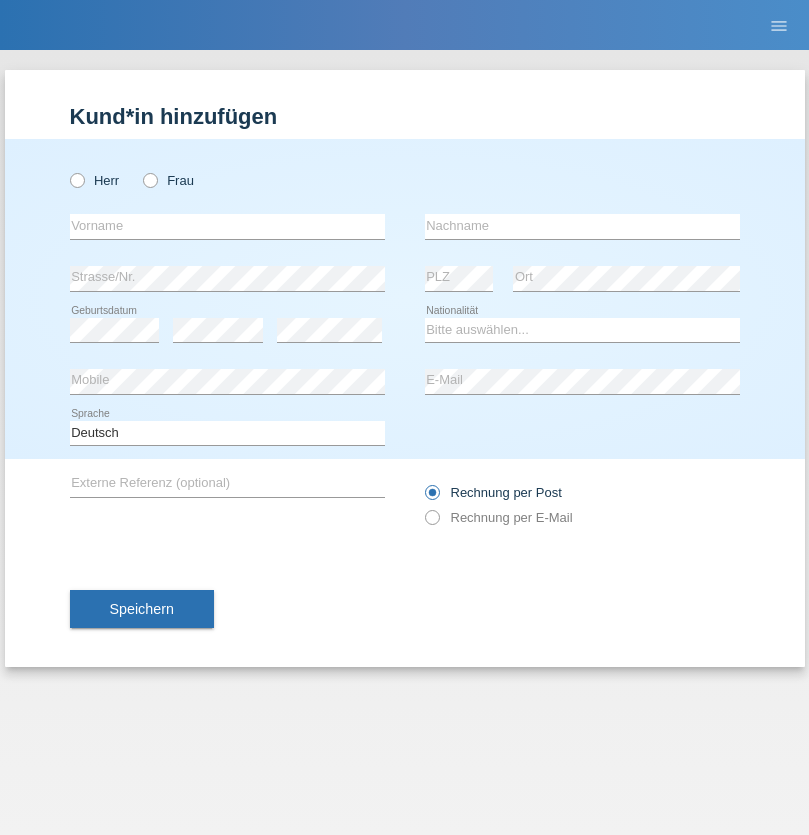 scroll, scrollTop: 0, scrollLeft: 0, axis: both 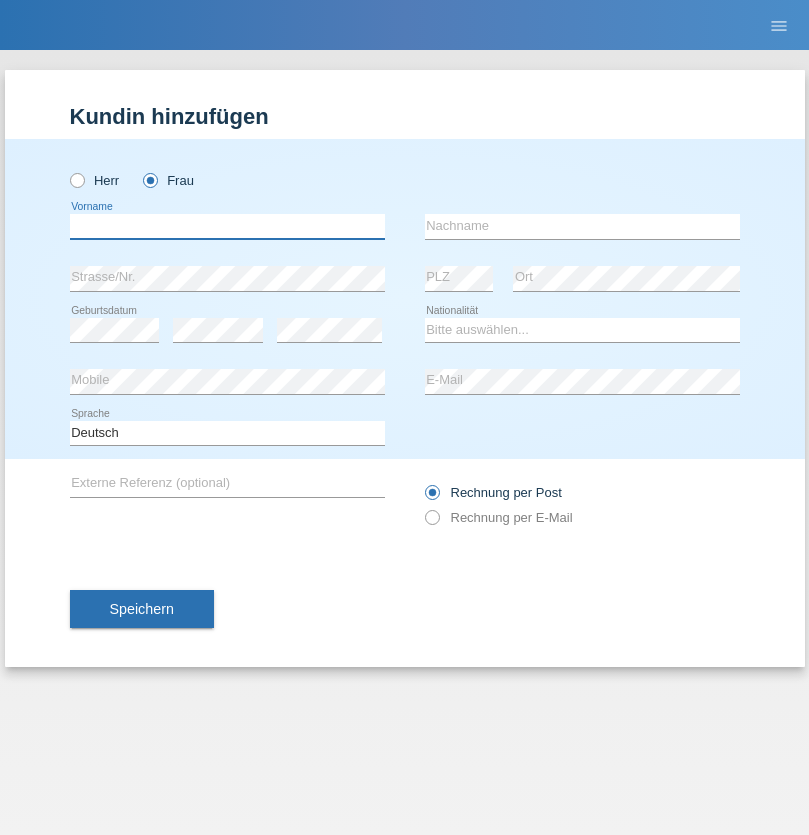 click at bounding box center [227, 226] 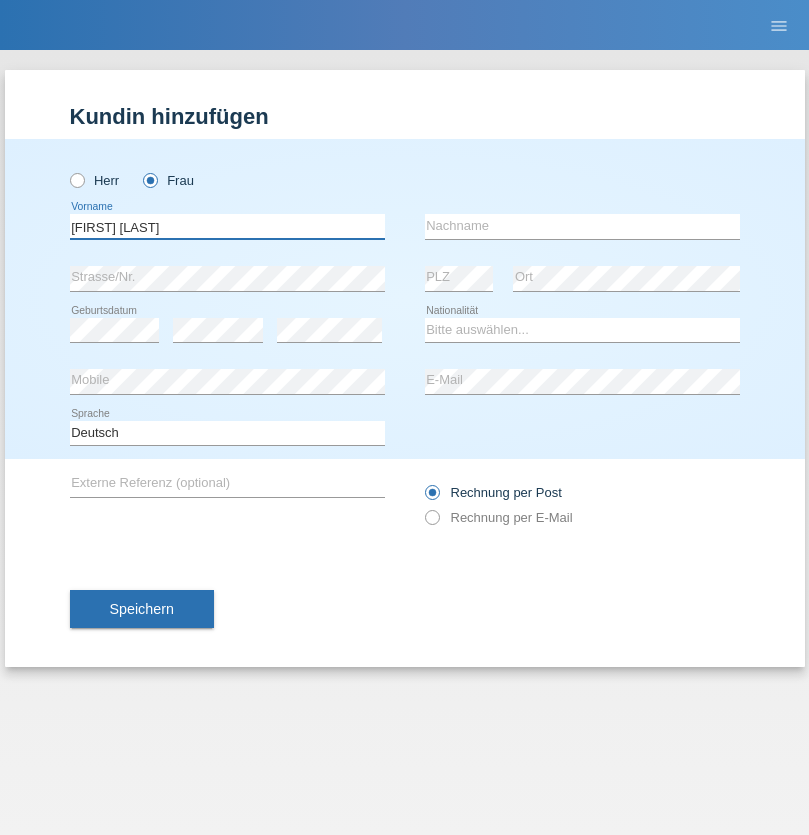 type on "Maria Fernanda" 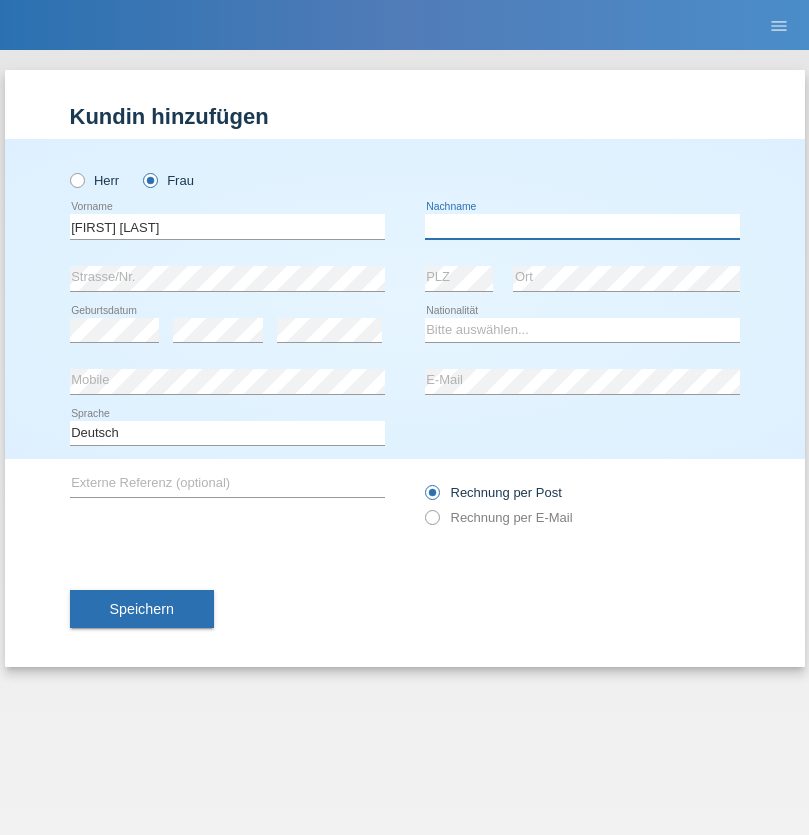 click at bounding box center [582, 226] 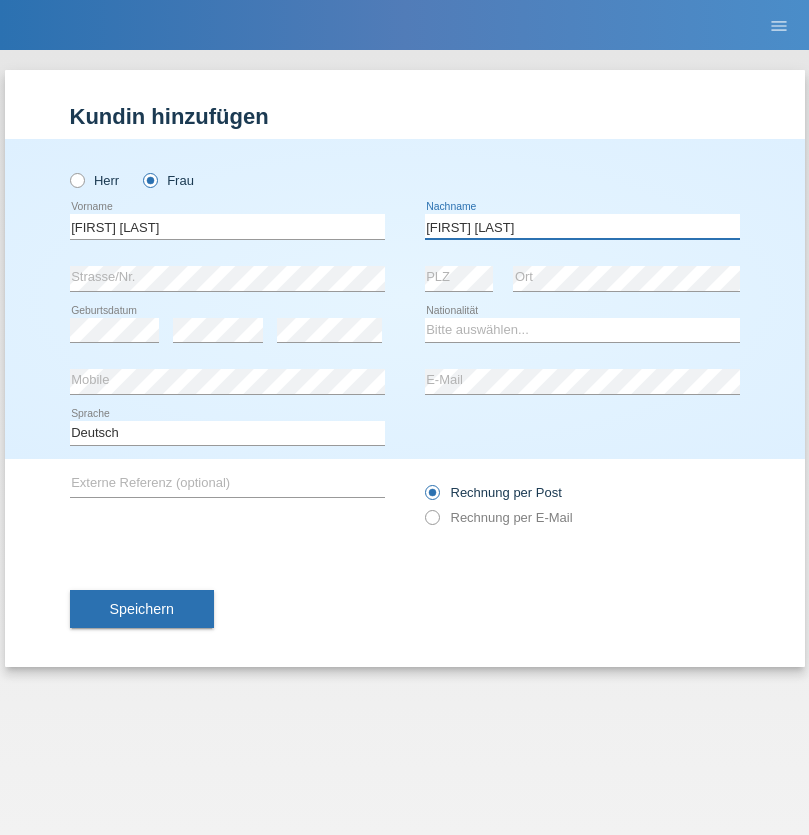 type on "Knusel Campillo" 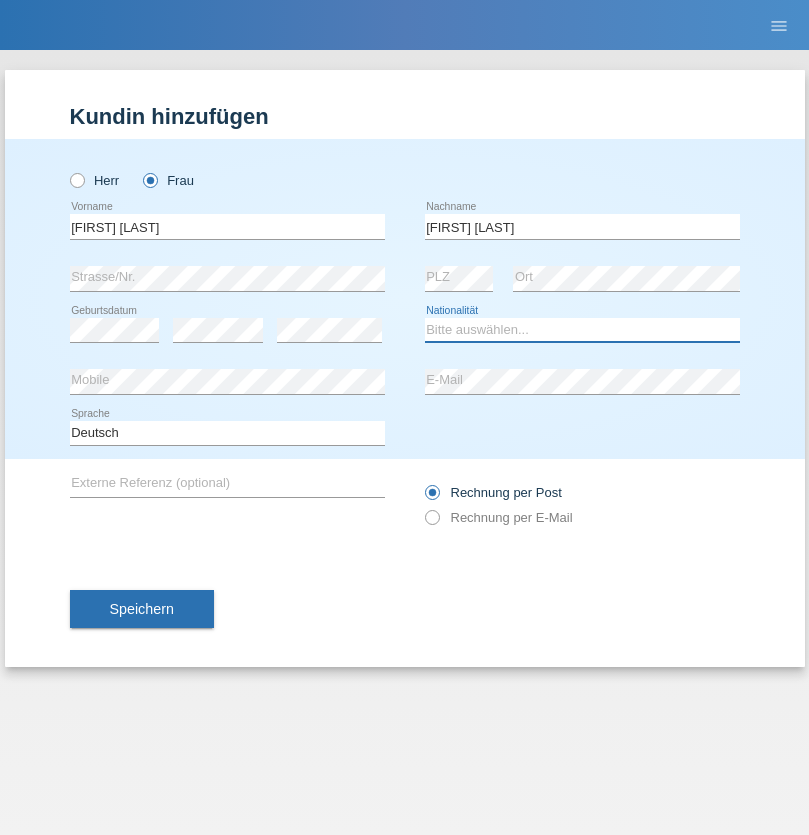 select on "CH" 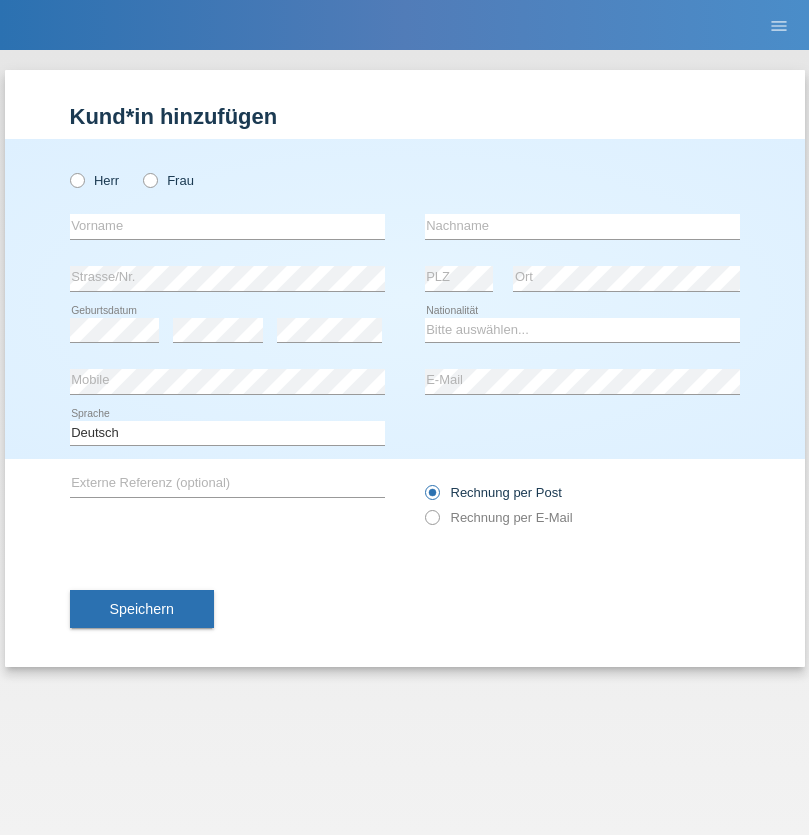 scroll, scrollTop: 0, scrollLeft: 0, axis: both 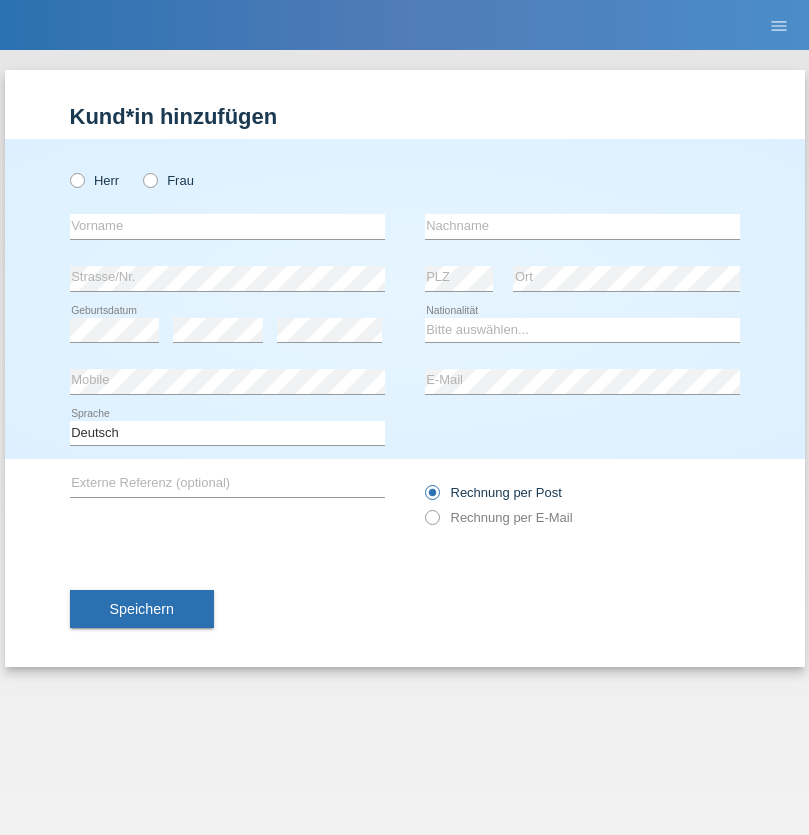 radio on "true" 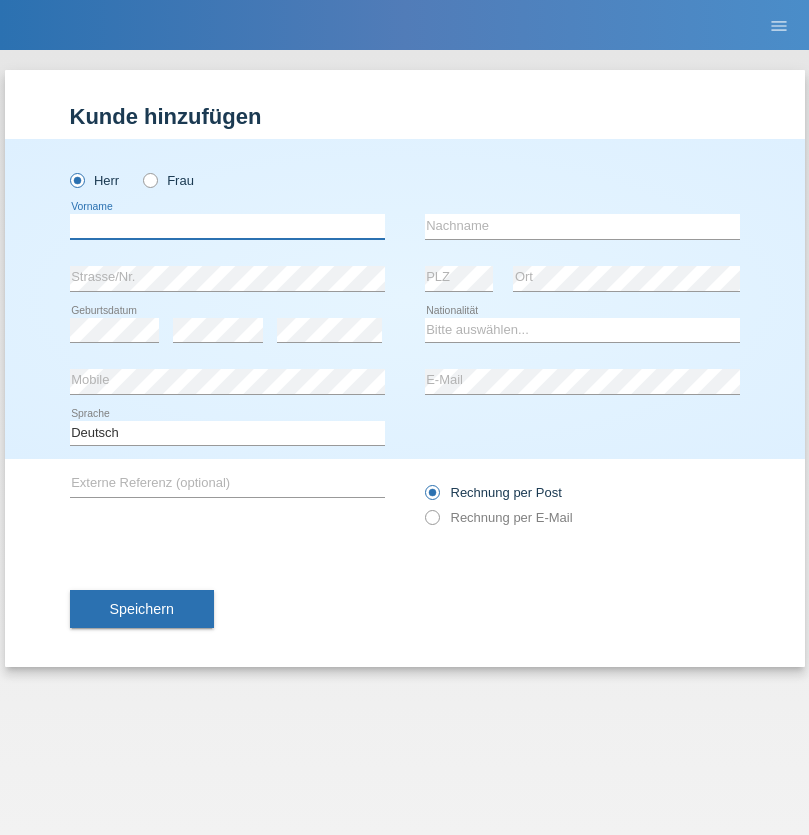 click at bounding box center (227, 226) 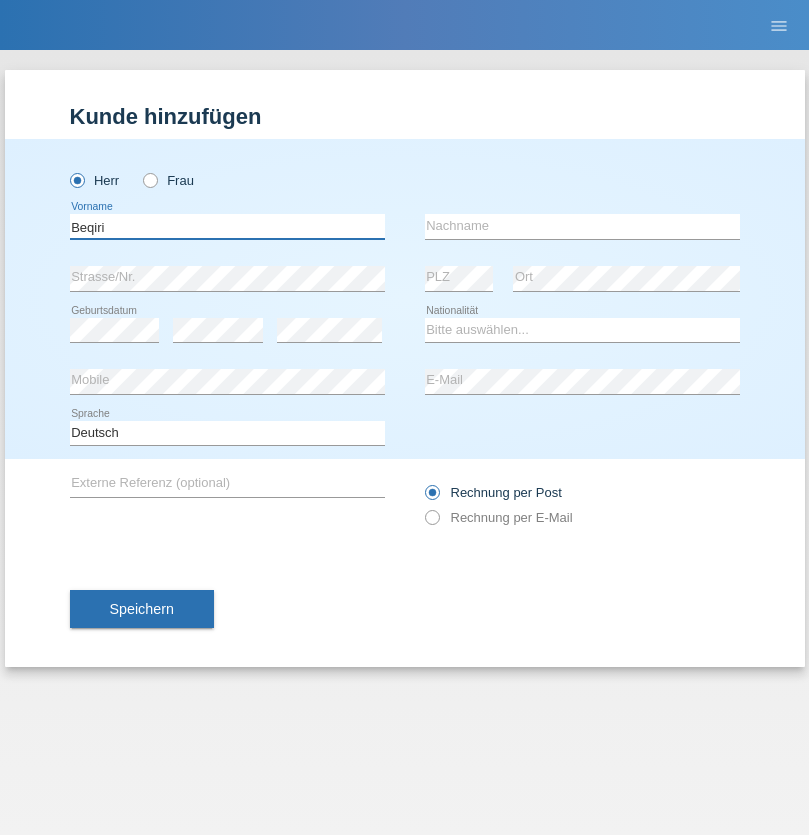 type on "Beqiri" 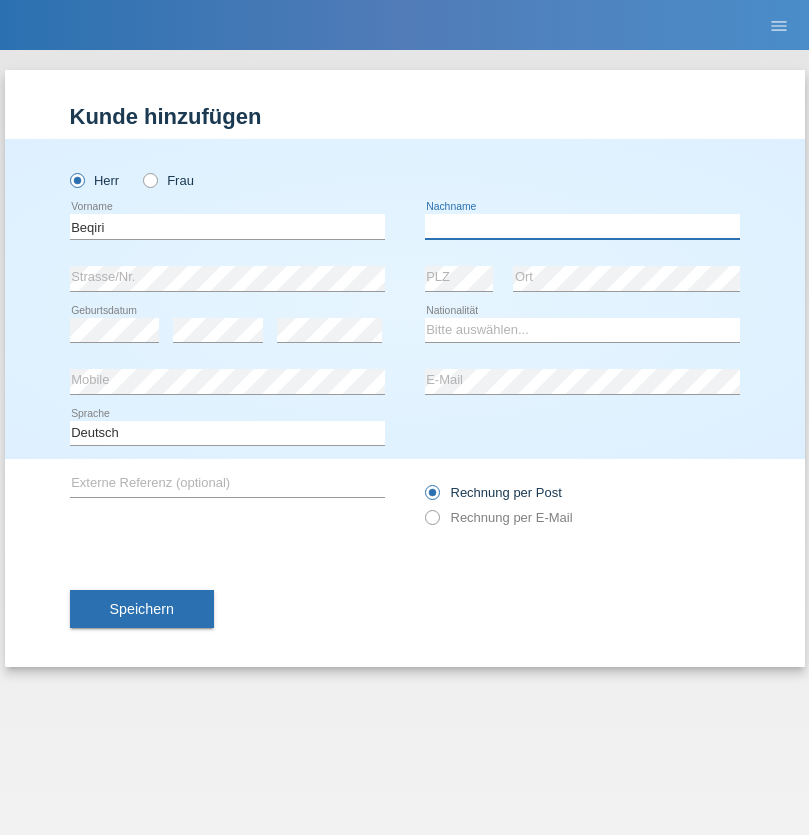 click at bounding box center [582, 226] 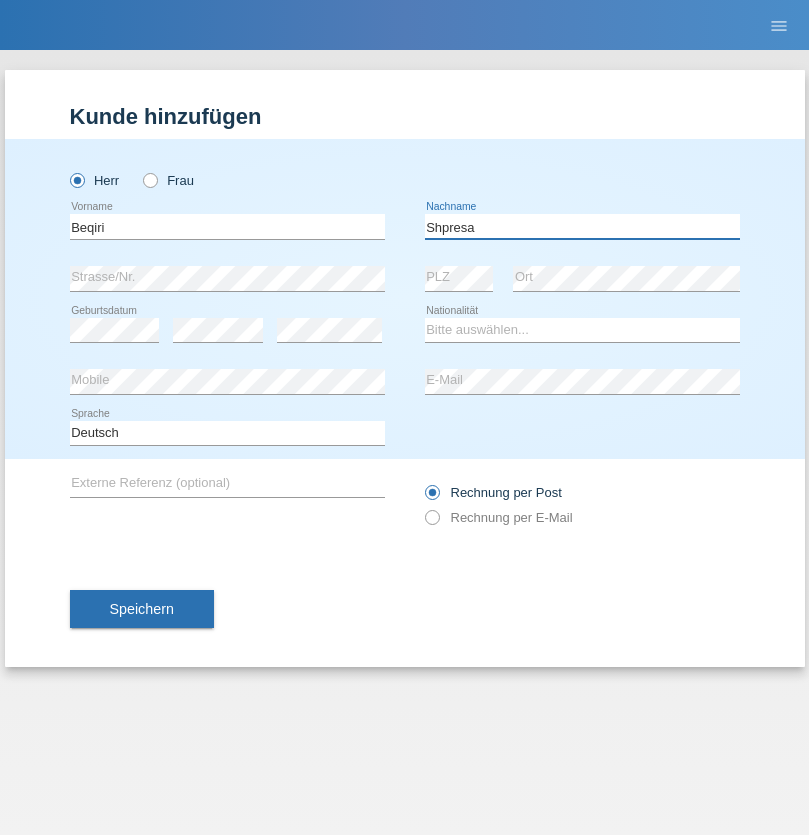 type on "Shpresa" 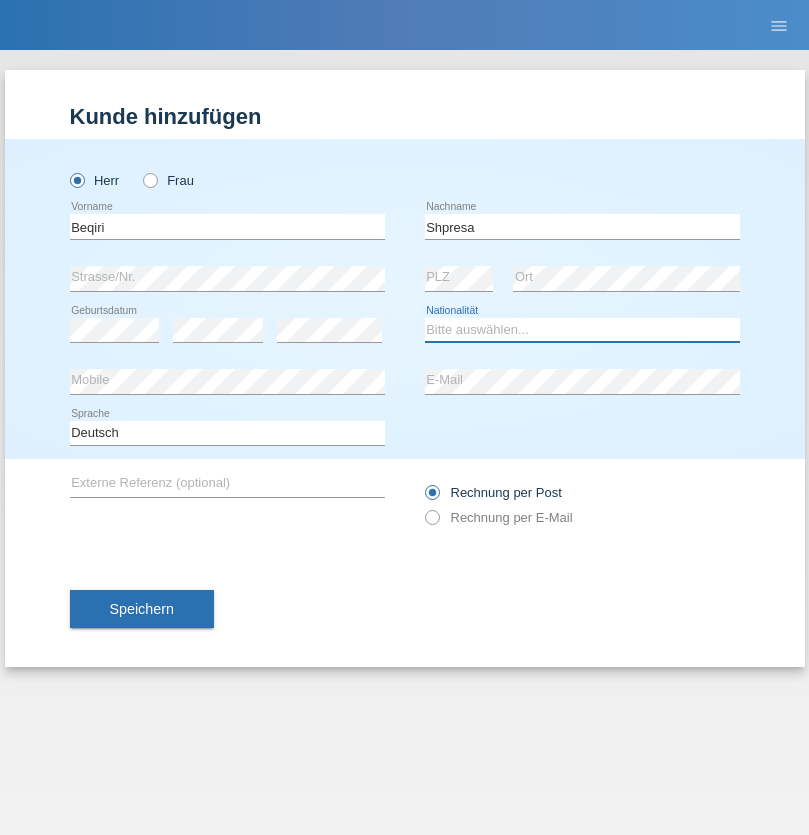 select on "XK" 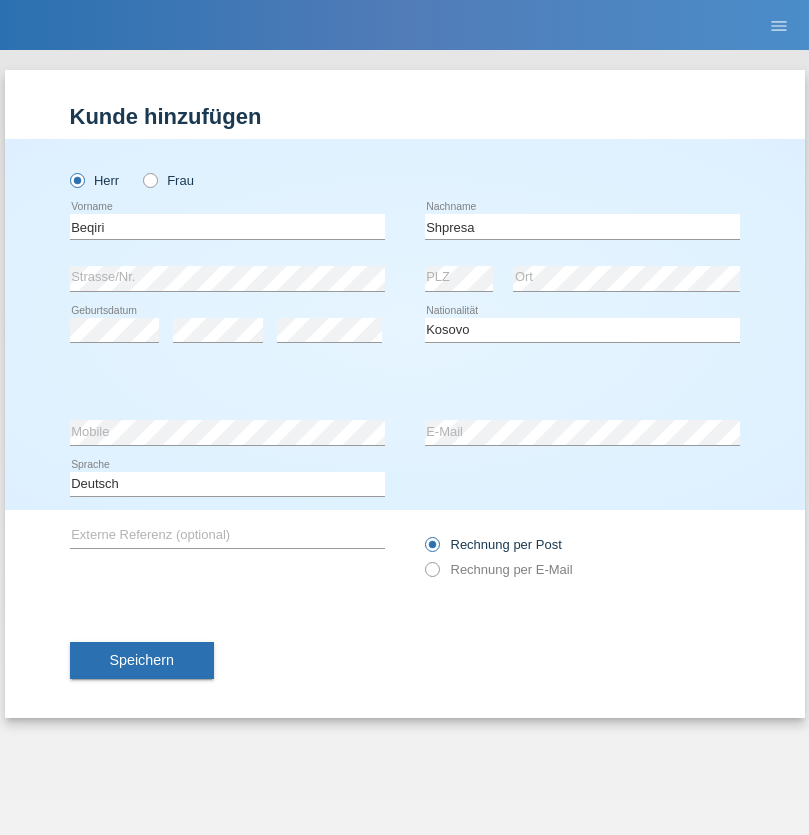 select on "C" 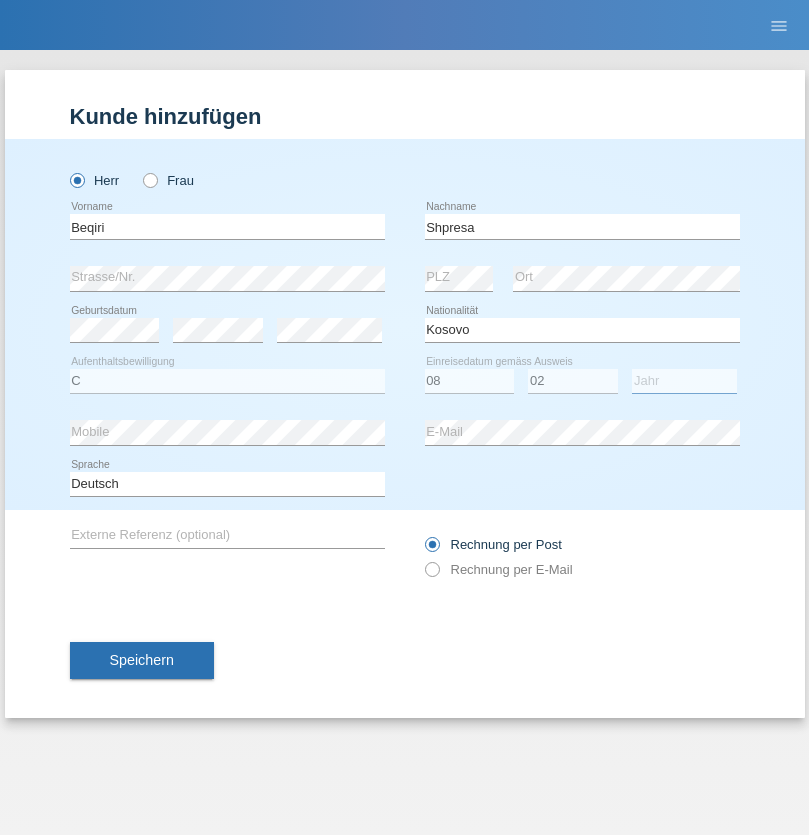 select on "1979" 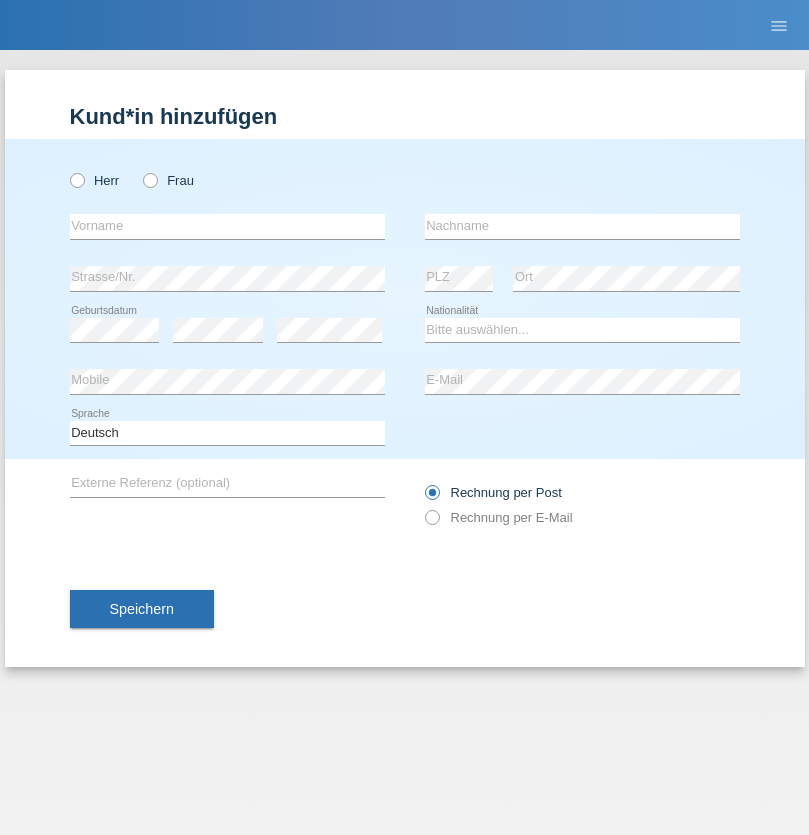 scroll, scrollTop: 0, scrollLeft: 0, axis: both 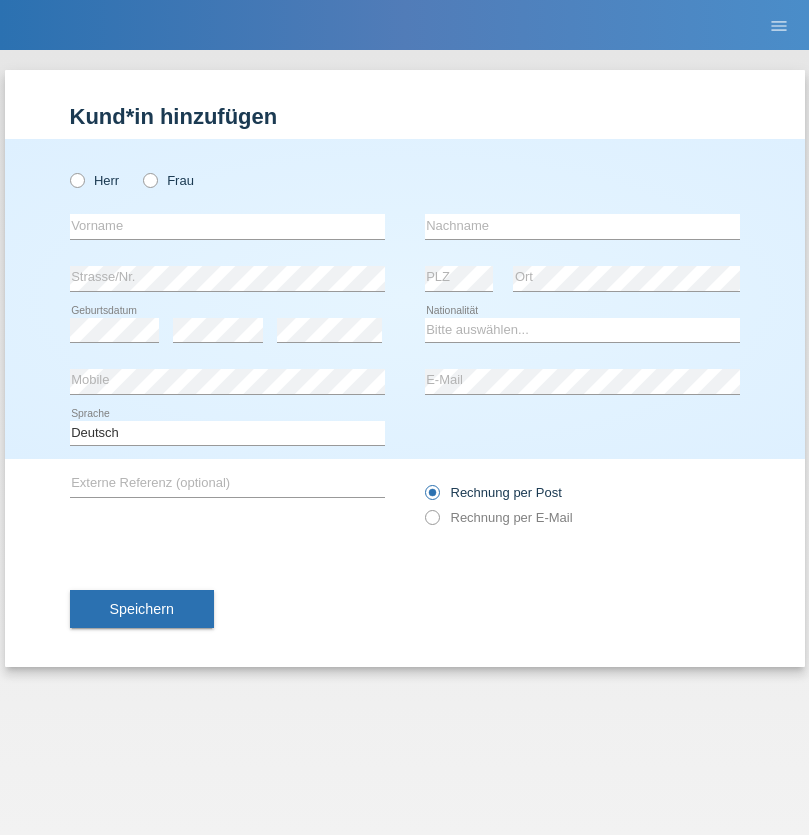 radio on "true" 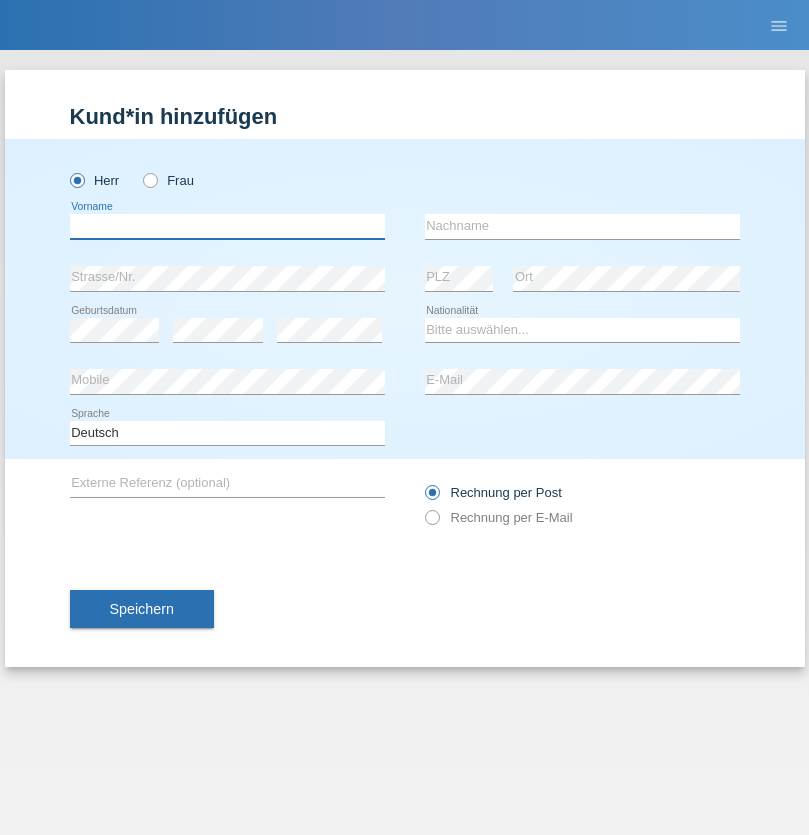 click at bounding box center [227, 226] 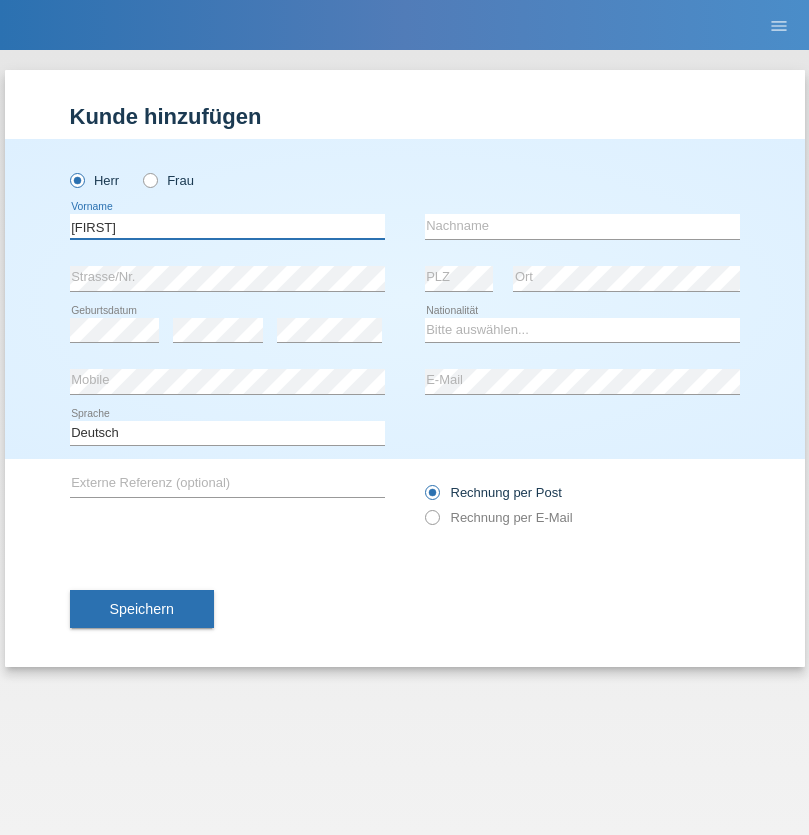 type on "[FIRST]" 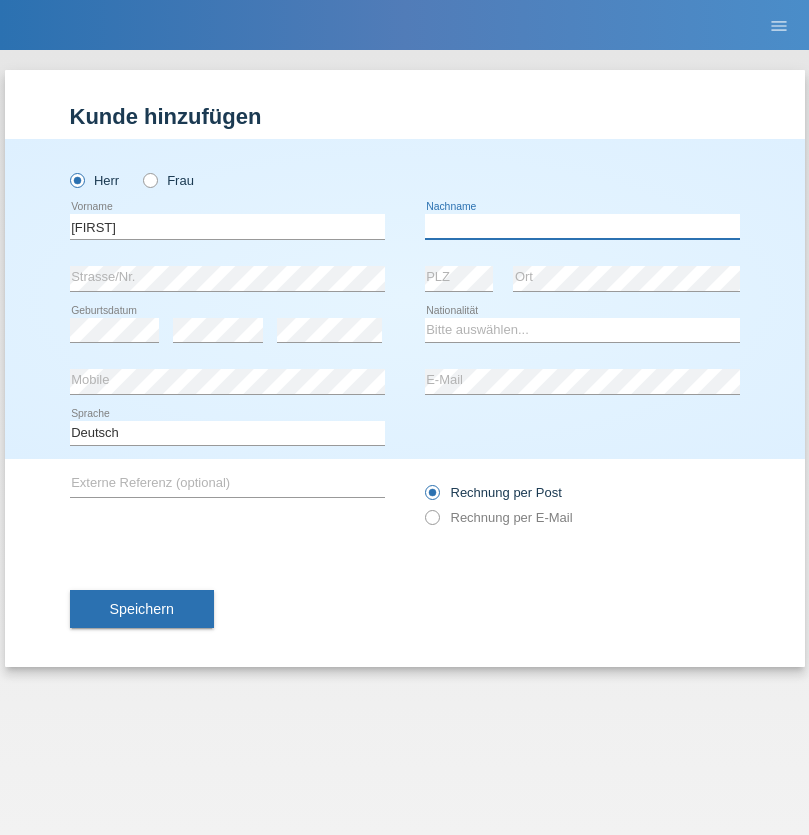 click at bounding box center [582, 226] 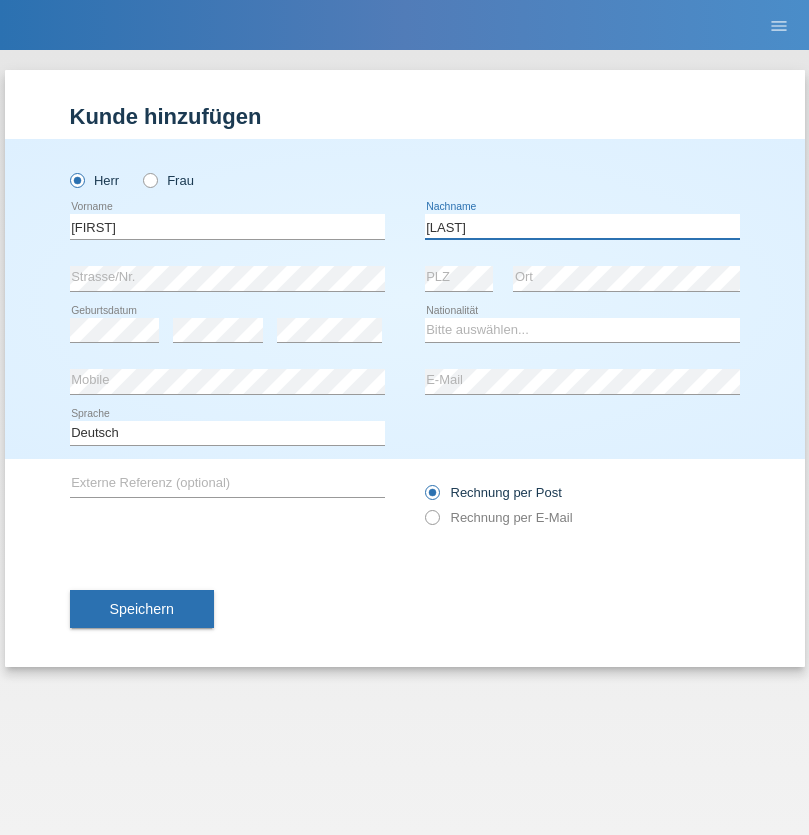 type on "[LAST]" 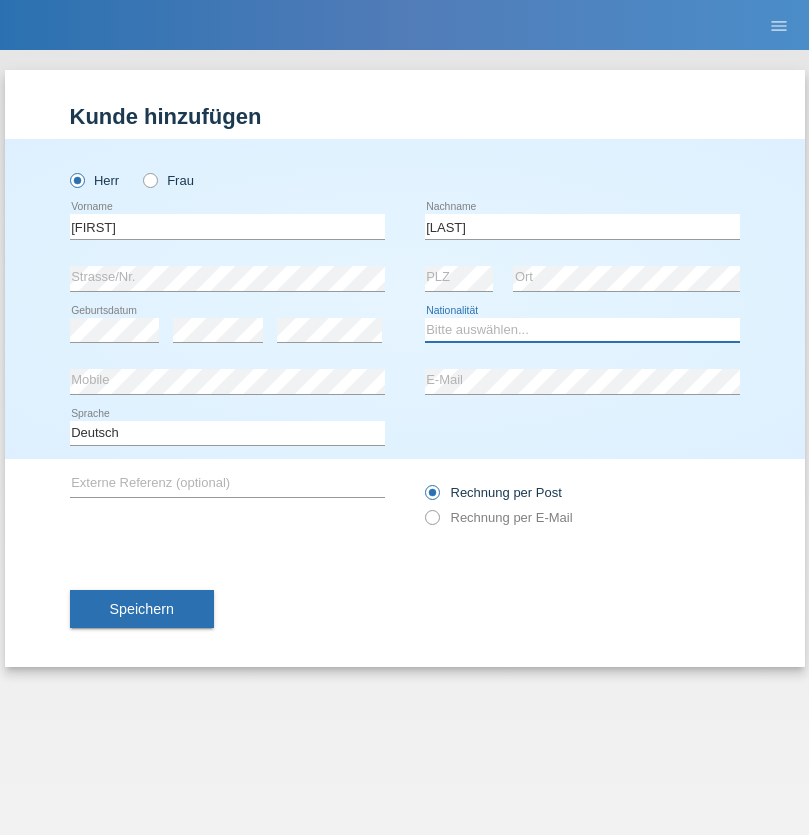 select on "CH" 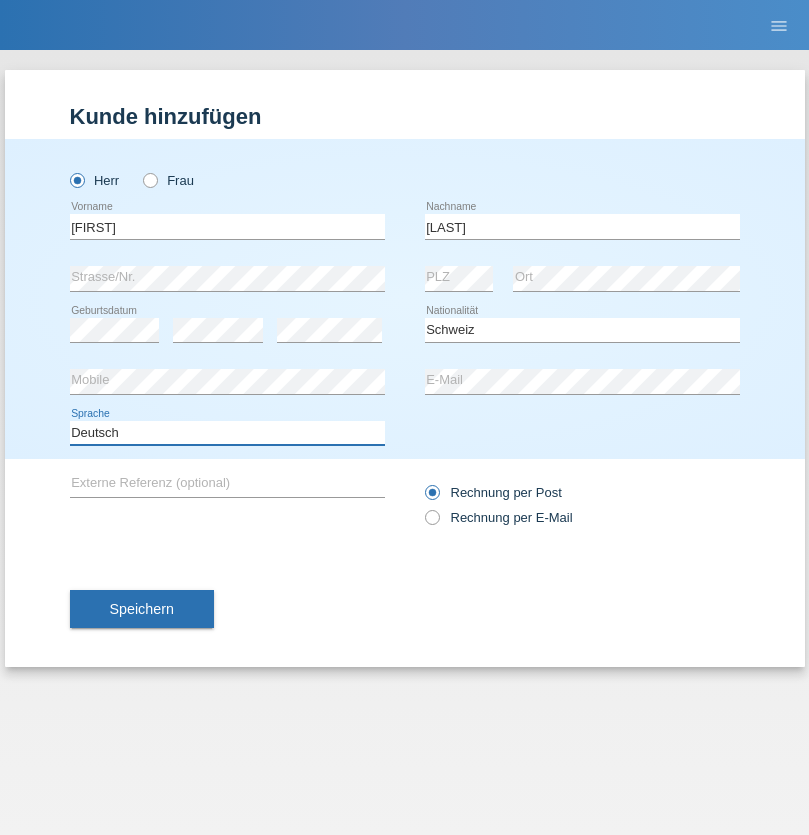 select on "en" 